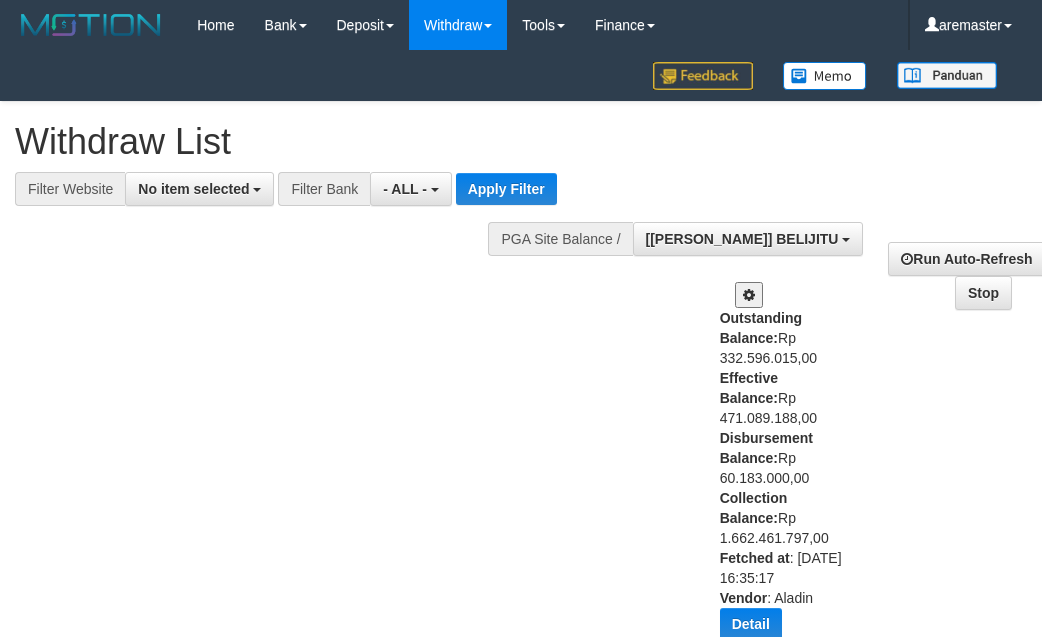 select 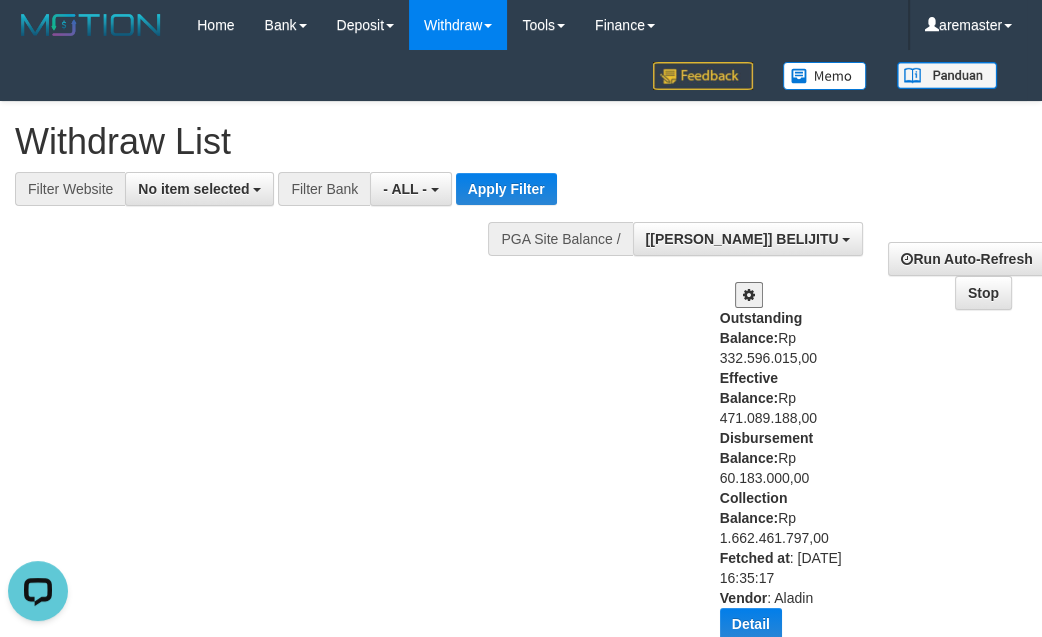 scroll, scrollTop: 0, scrollLeft: 0, axis: both 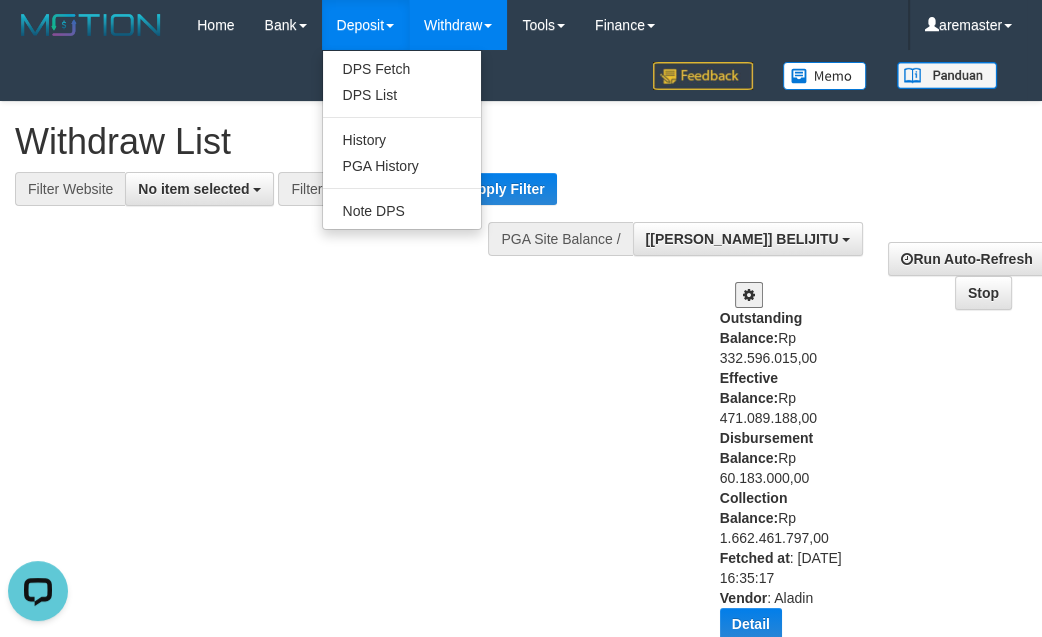 click on "Deposit" at bounding box center (365, 25) 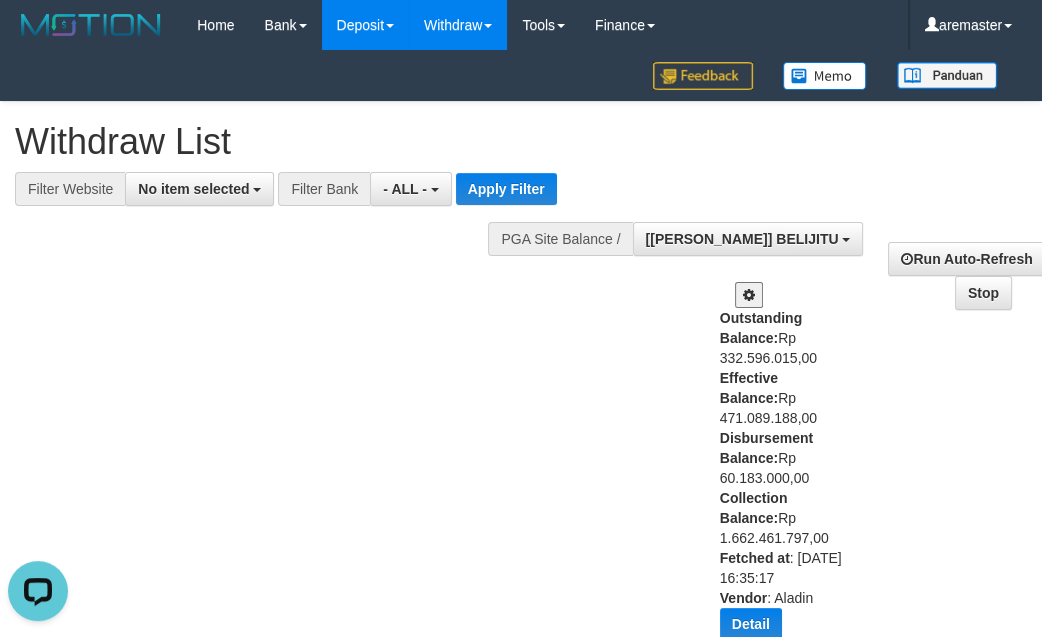 click on "Deposit" at bounding box center (365, 25) 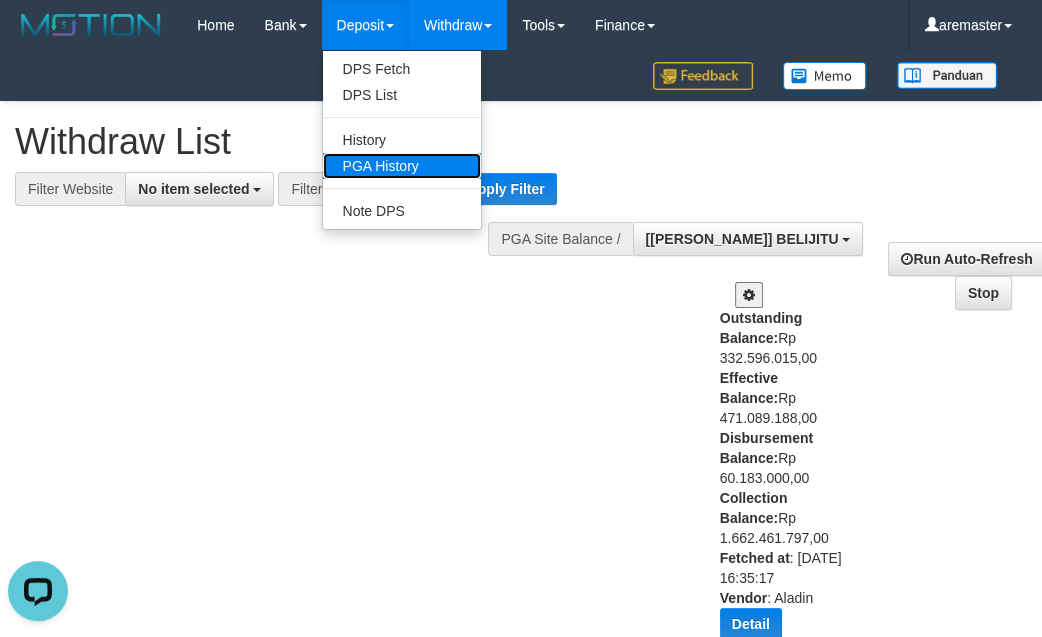click on "PGA History" at bounding box center (402, 166) 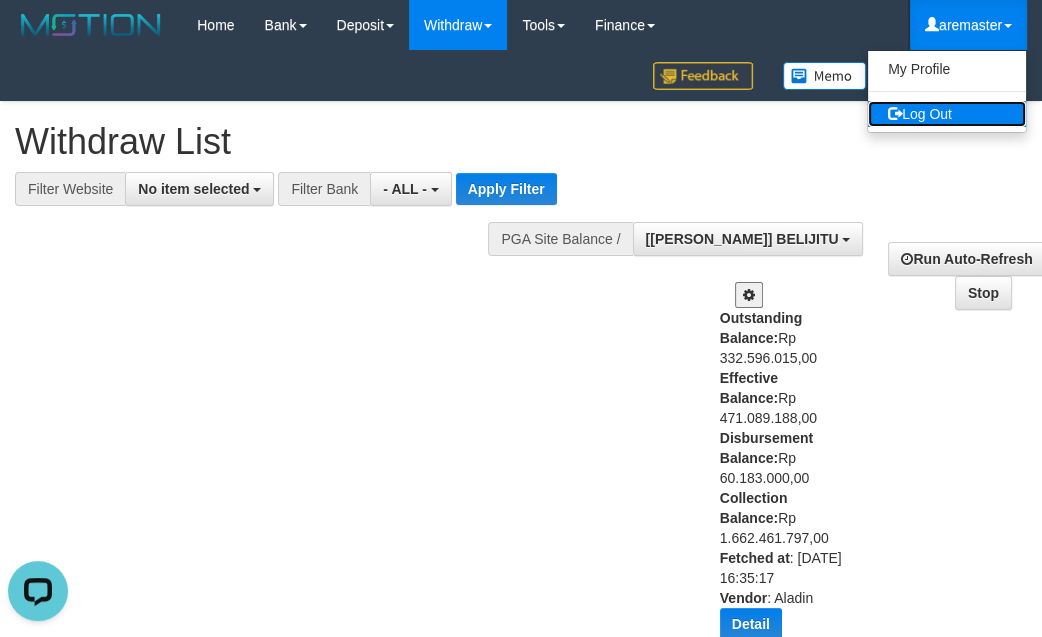 click on "Log Out" at bounding box center (947, 114) 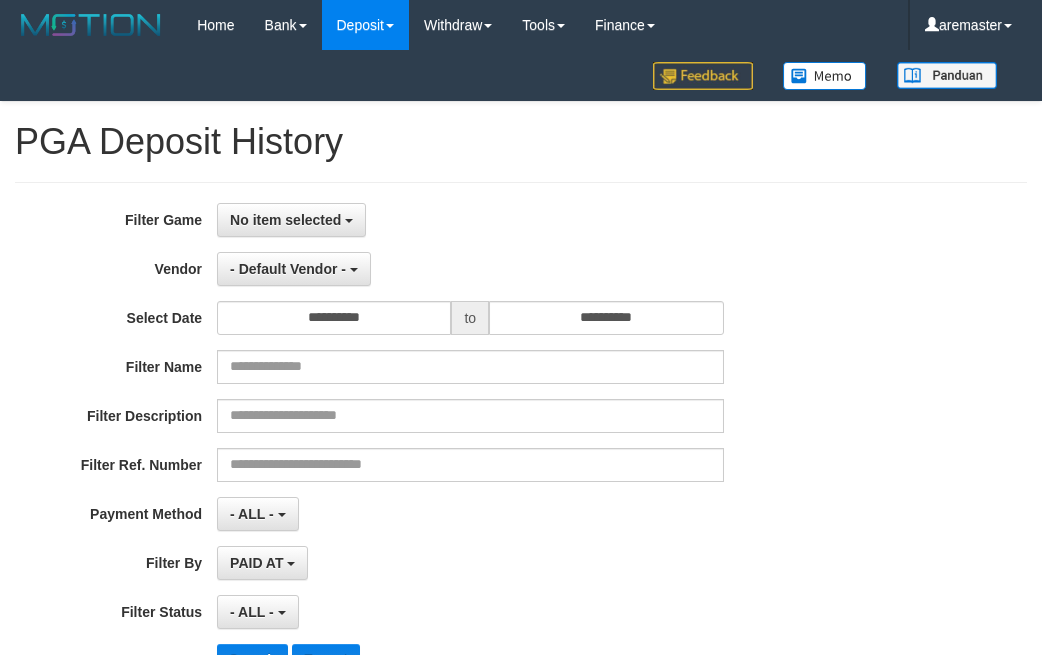 select 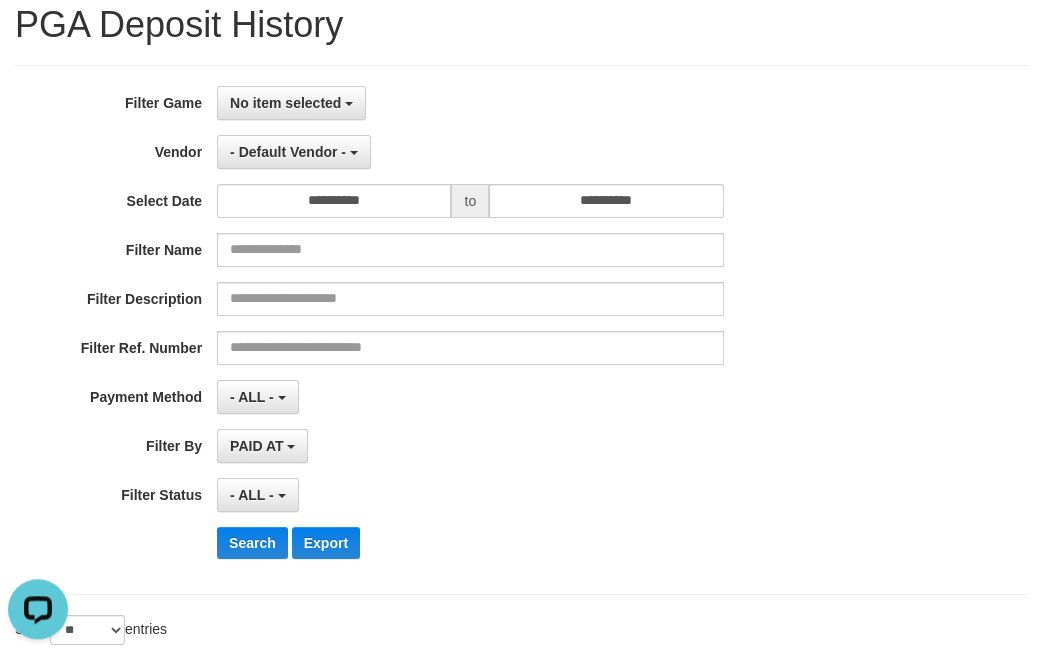 scroll, scrollTop: 0, scrollLeft: 0, axis: both 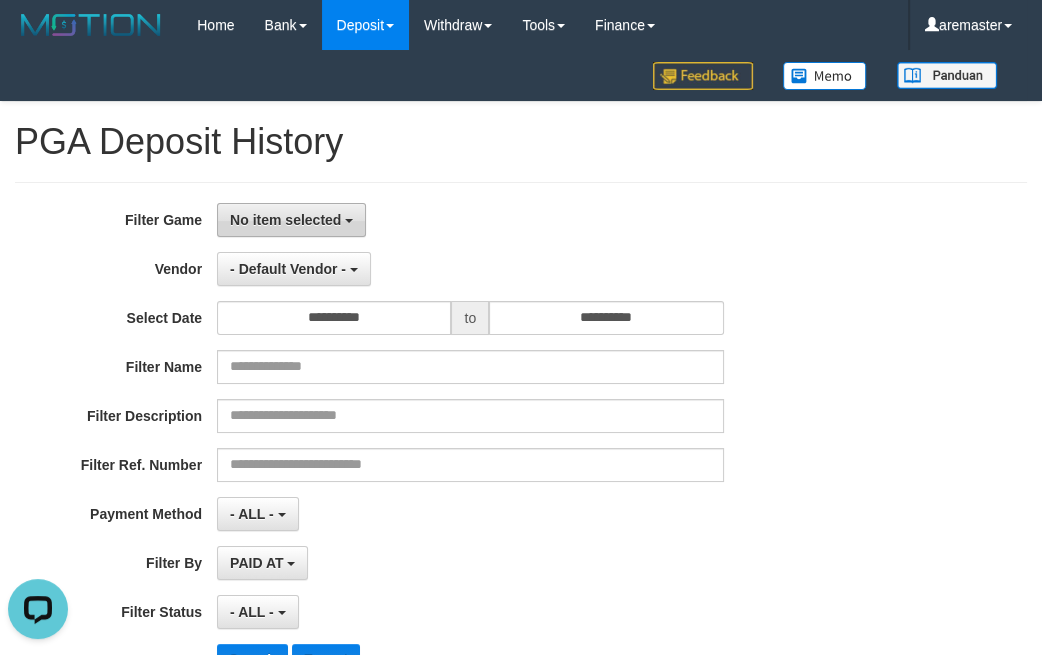 click on "No item selected" at bounding box center [285, 220] 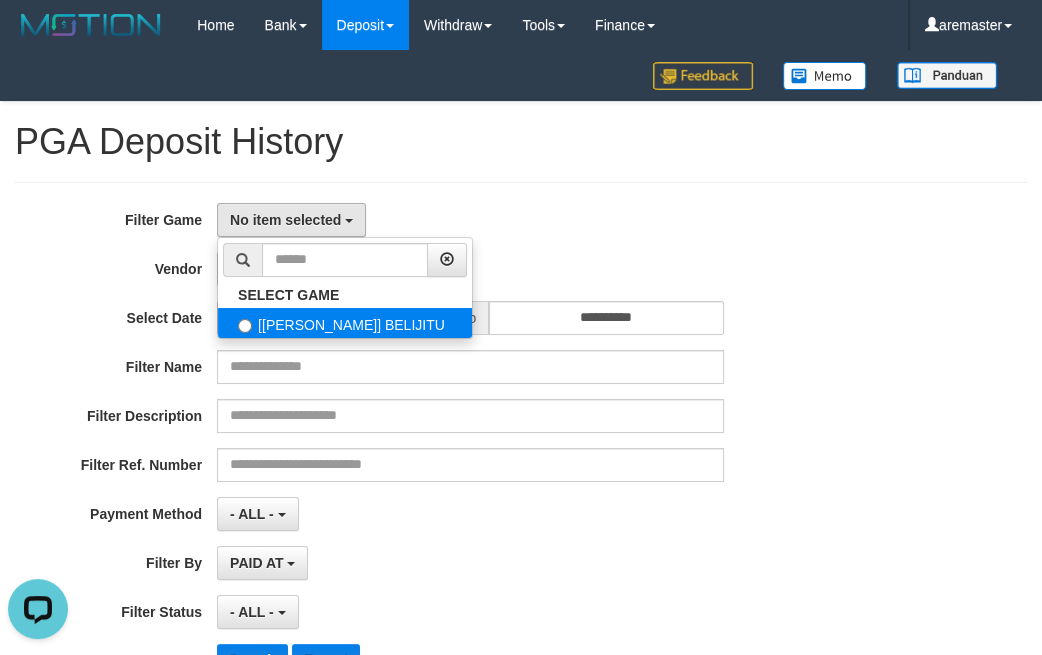 select on "***" 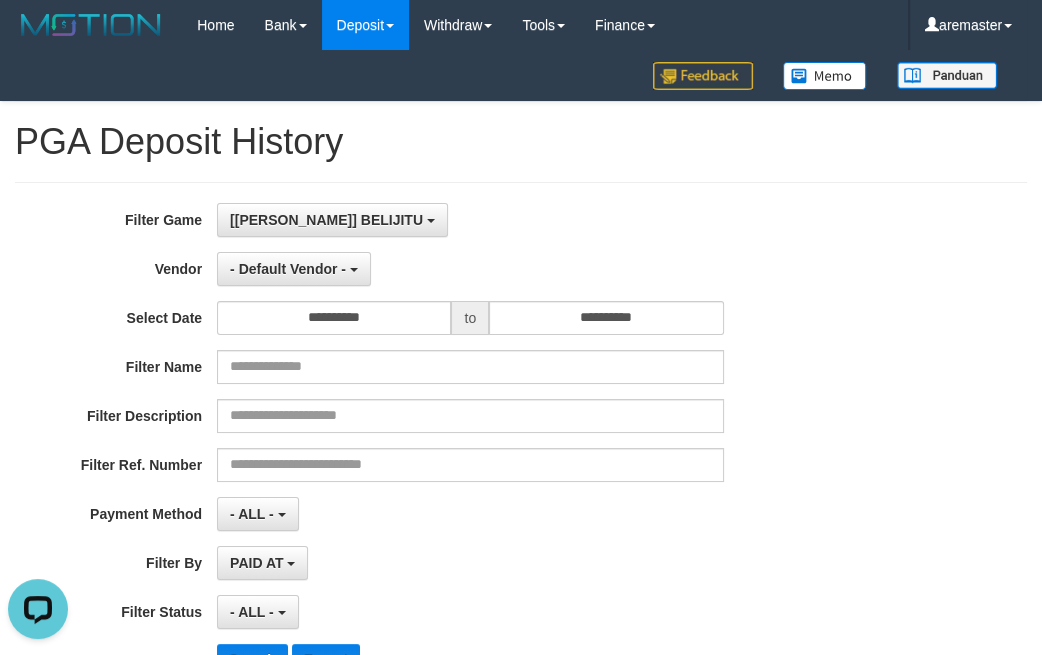 scroll, scrollTop: 17, scrollLeft: 0, axis: vertical 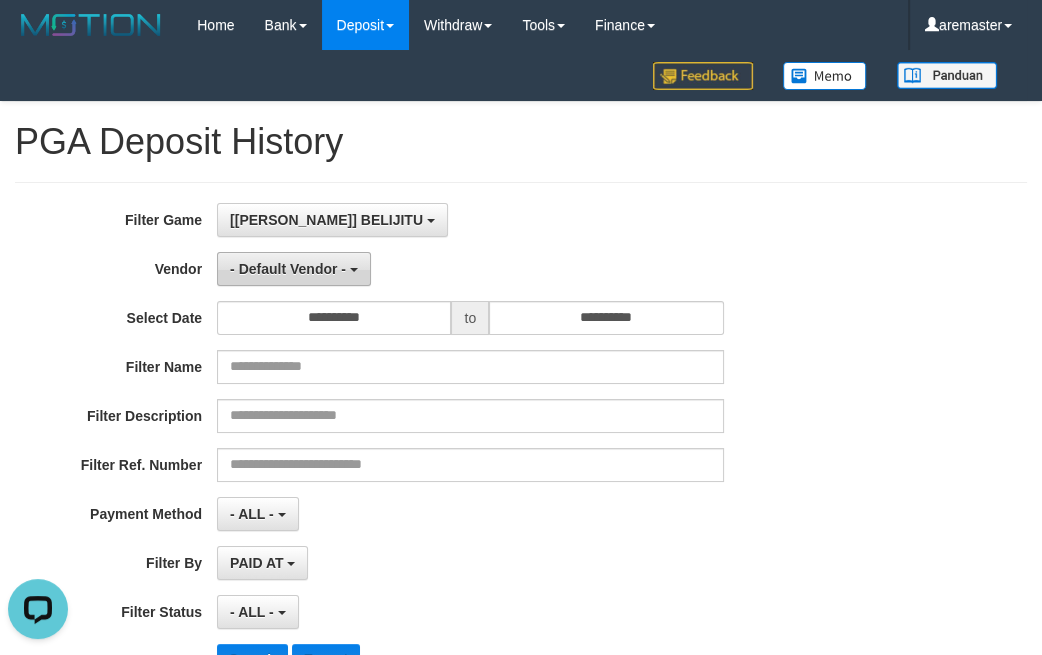 click on "- Default Vendor -" at bounding box center (288, 269) 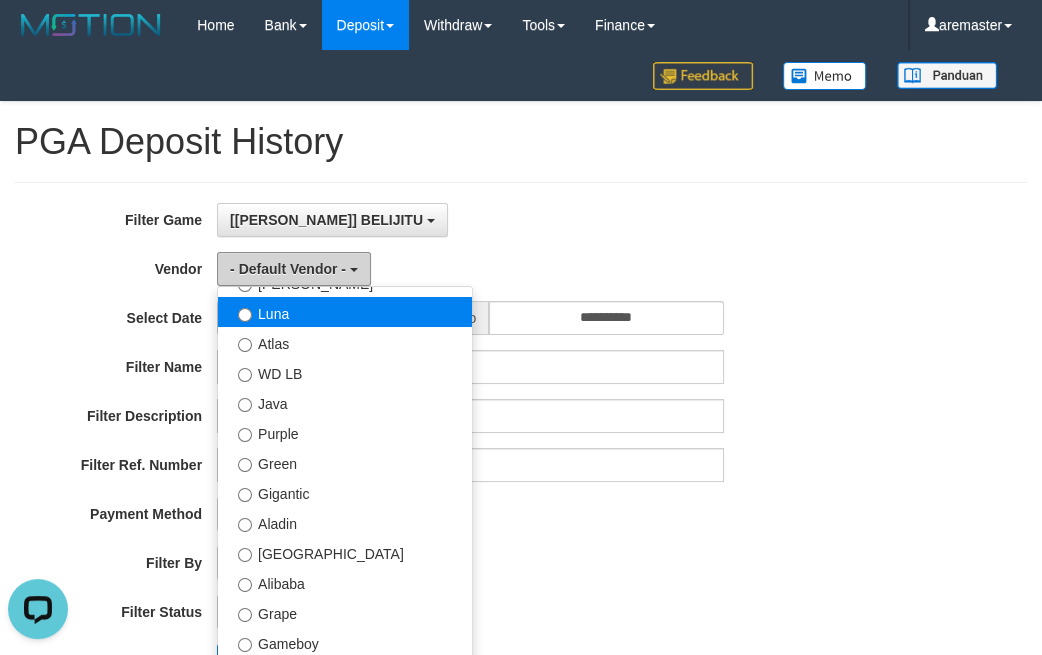 scroll, scrollTop: 188, scrollLeft: 0, axis: vertical 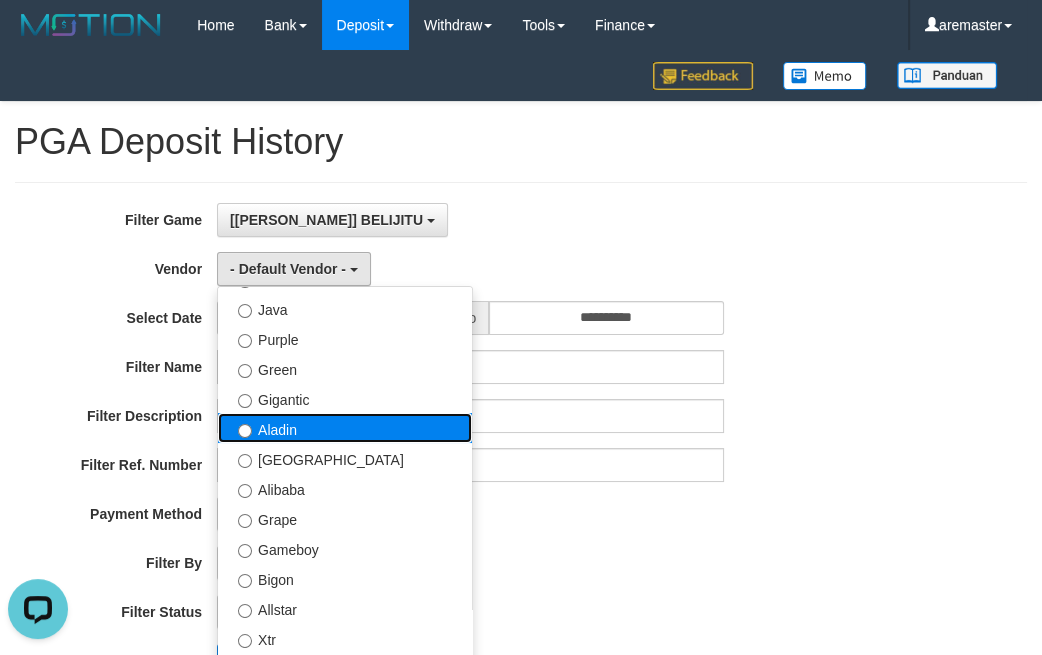click on "Aladin" at bounding box center [345, 428] 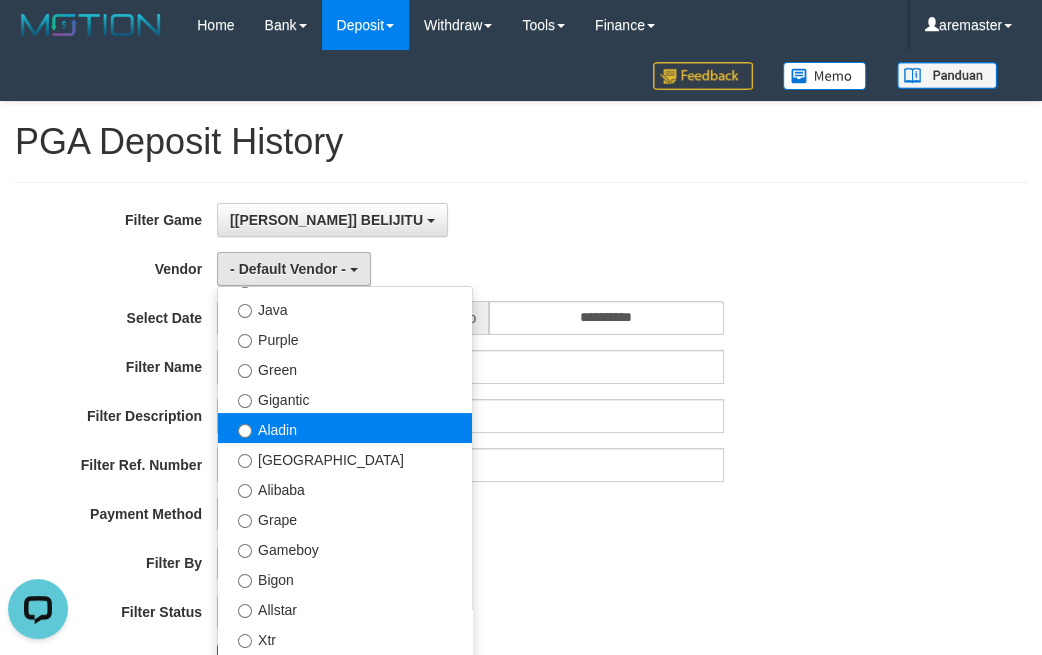 select on "**********" 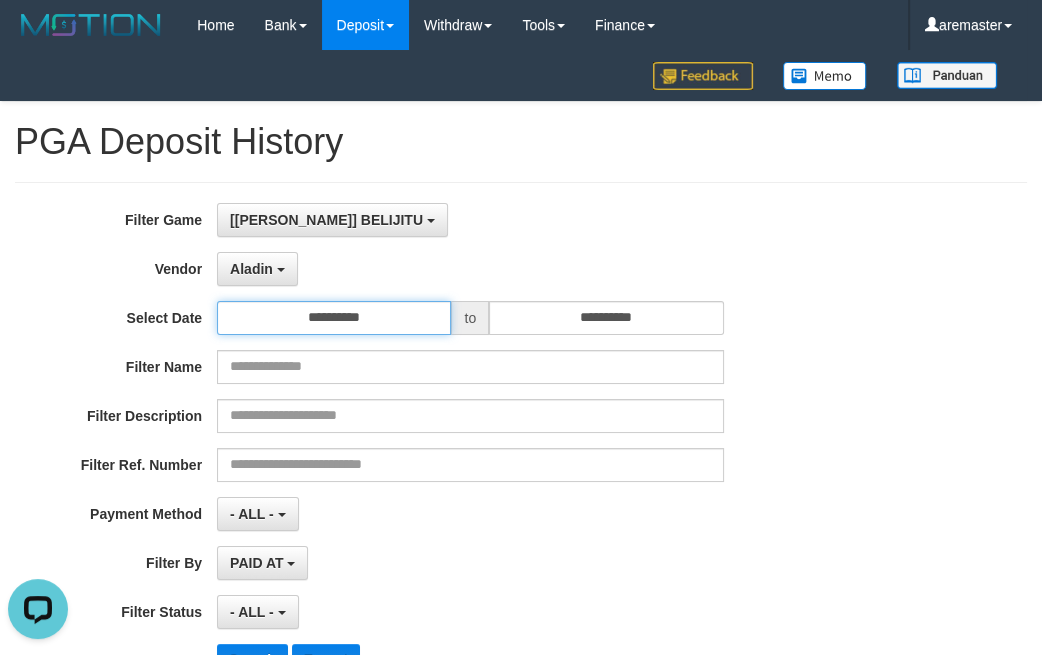 click on "**********" at bounding box center (334, 318) 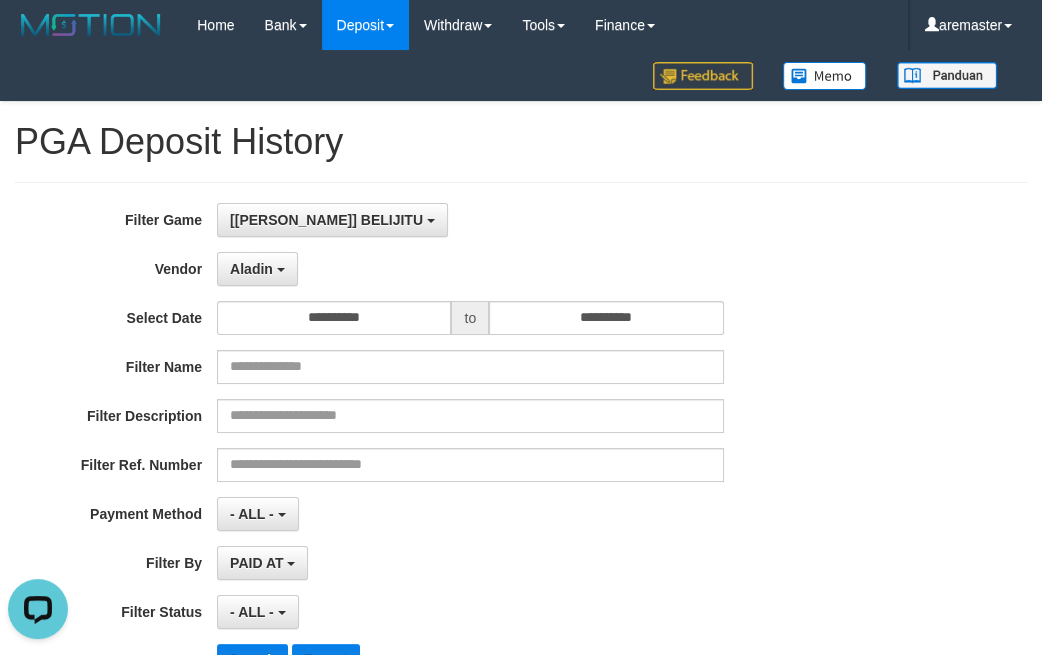 click on "**********" at bounding box center [521, 447] 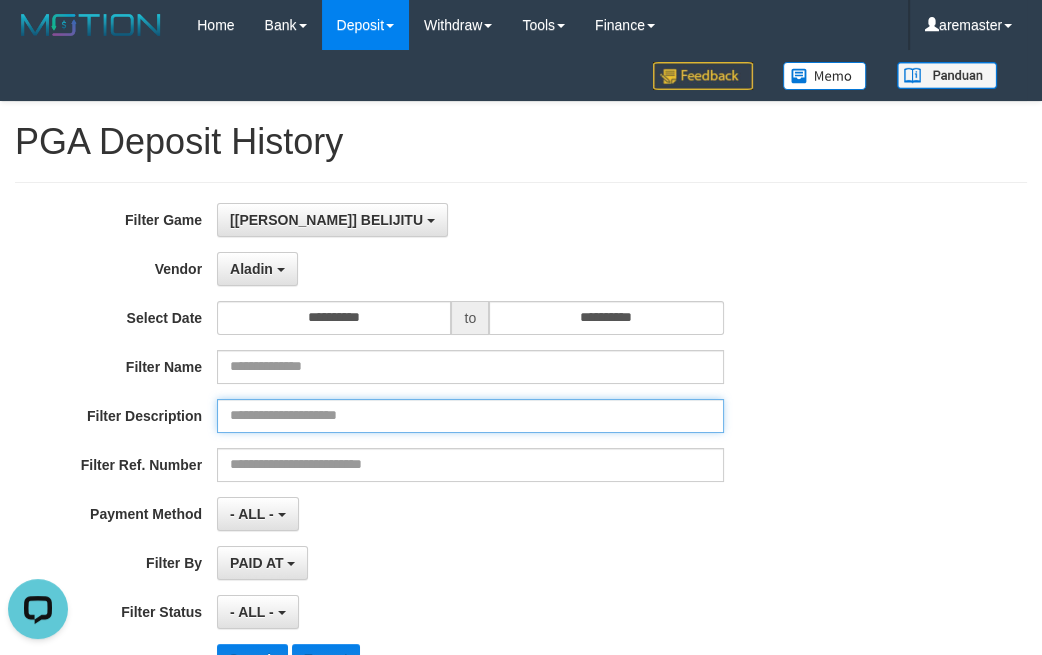 click at bounding box center [470, 416] 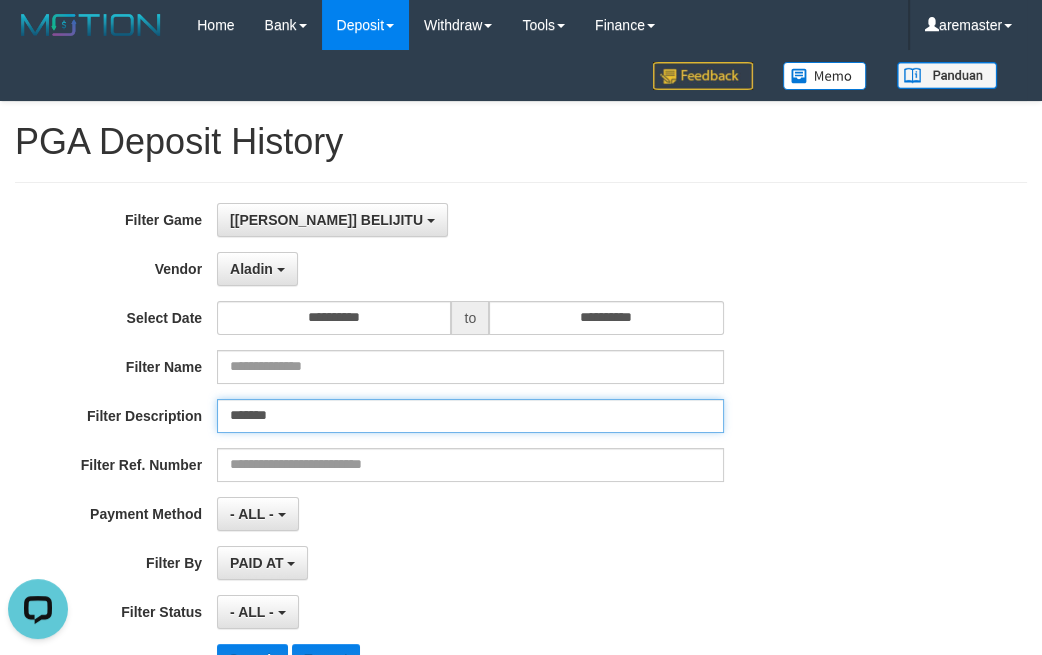 type on "*******" 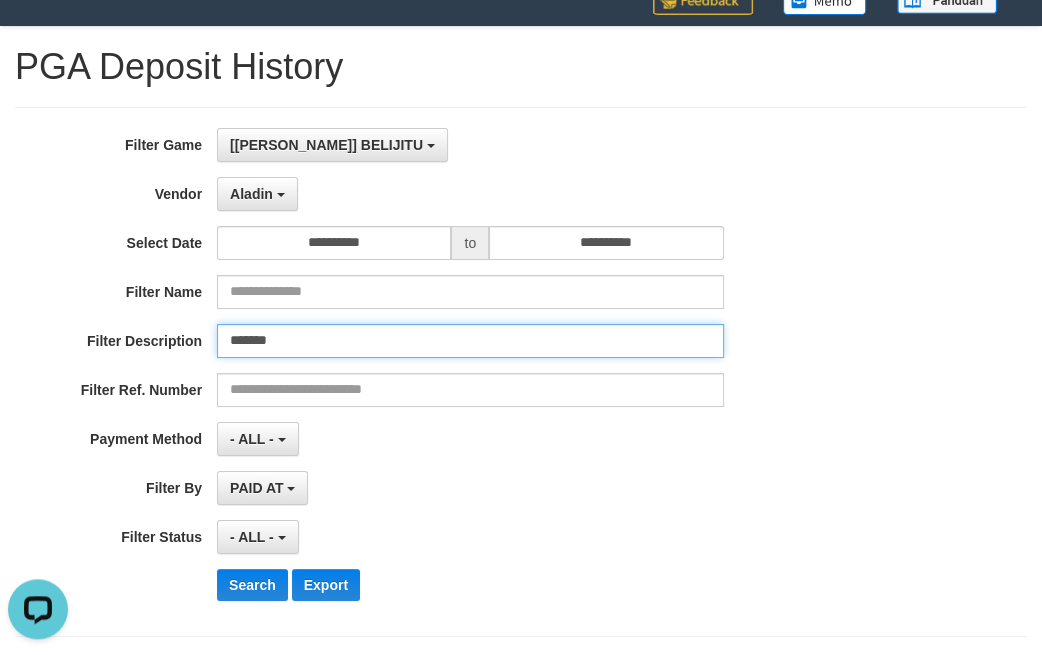 scroll, scrollTop: 214, scrollLeft: 0, axis: vertical 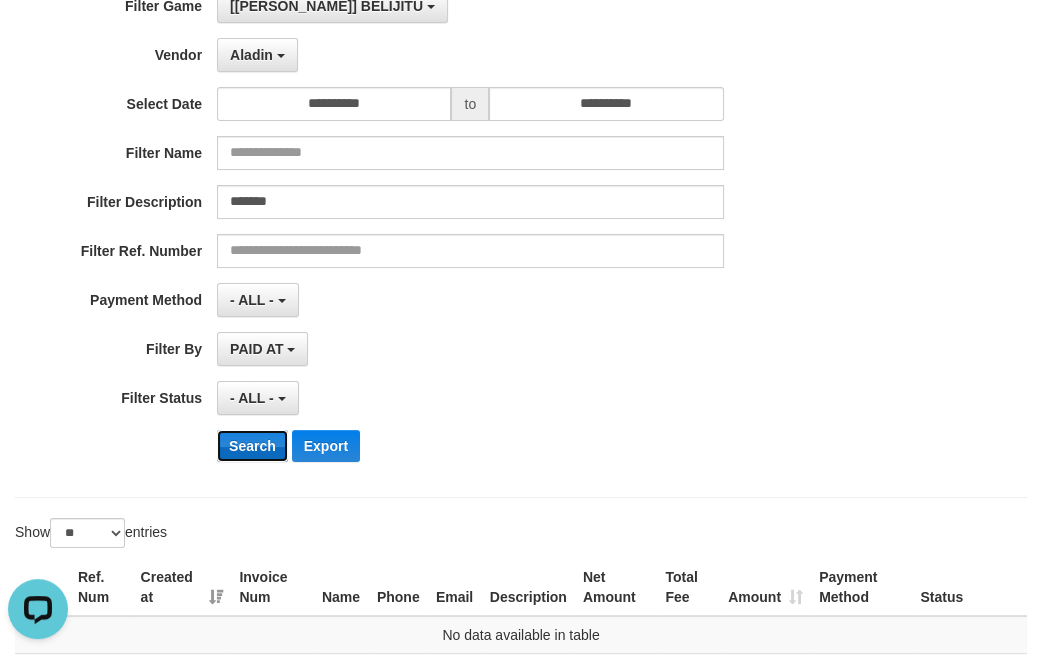 click on "Search" at bounding box center (252, 446) 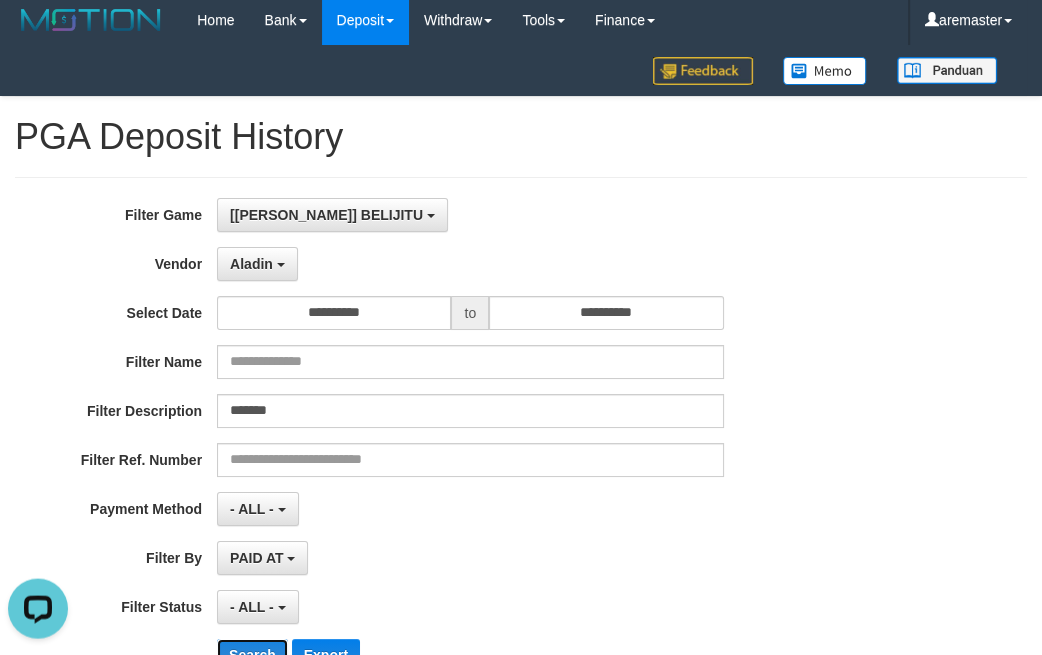 scroll, scrollTop: 1, scrollLeft: 0, axis: vertical 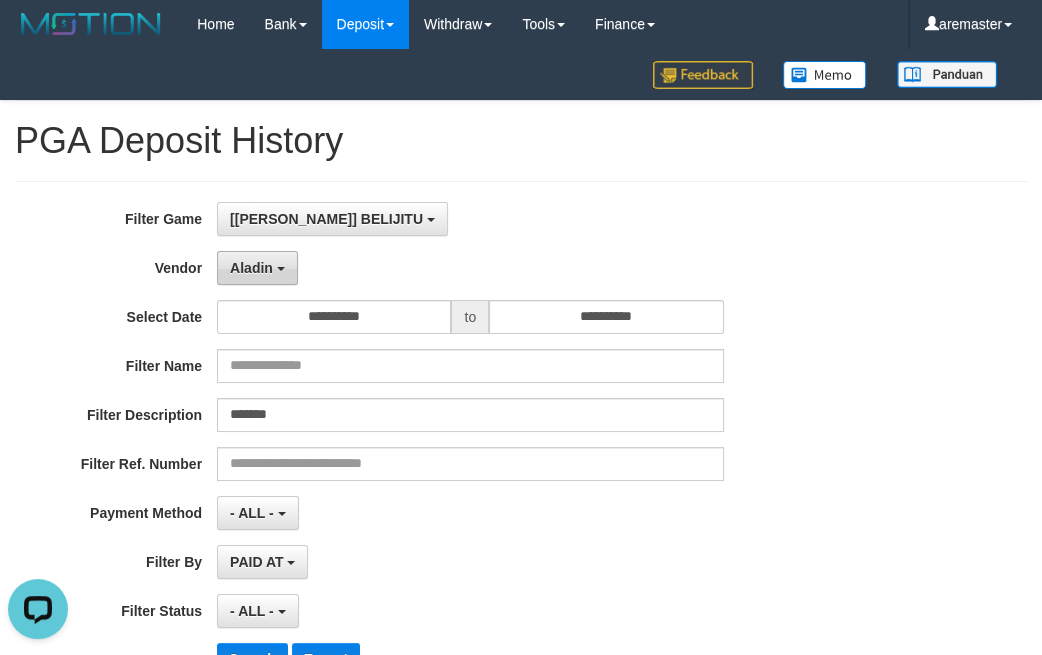 click on "Aladin" at bounding box center (257, 268) 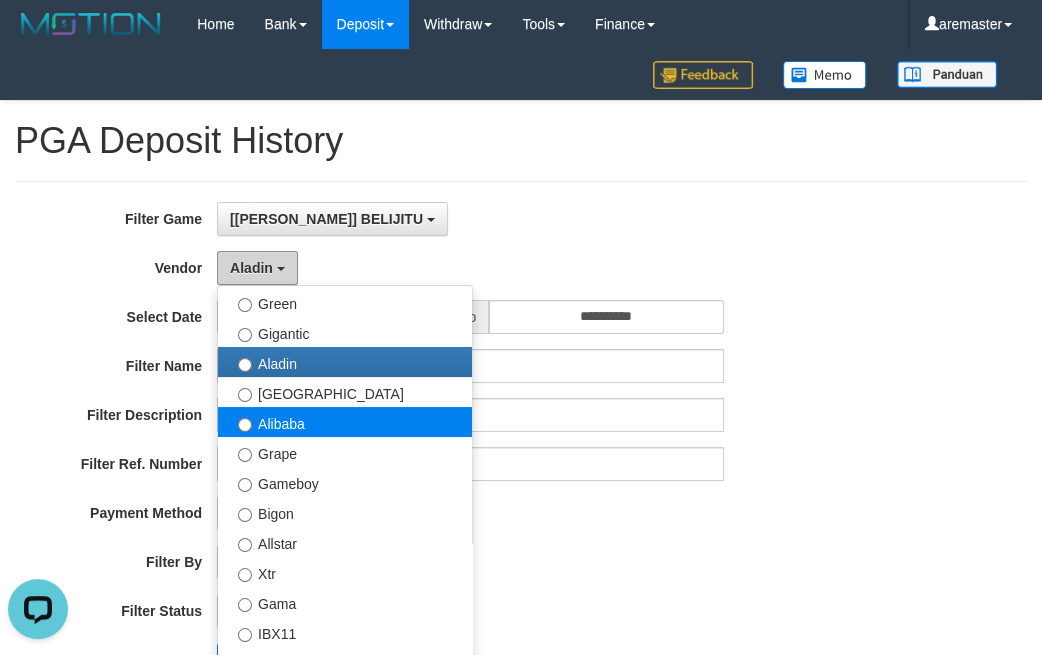 scroll, scrollTop: 281, scrollLeft: 0, axis: vertical 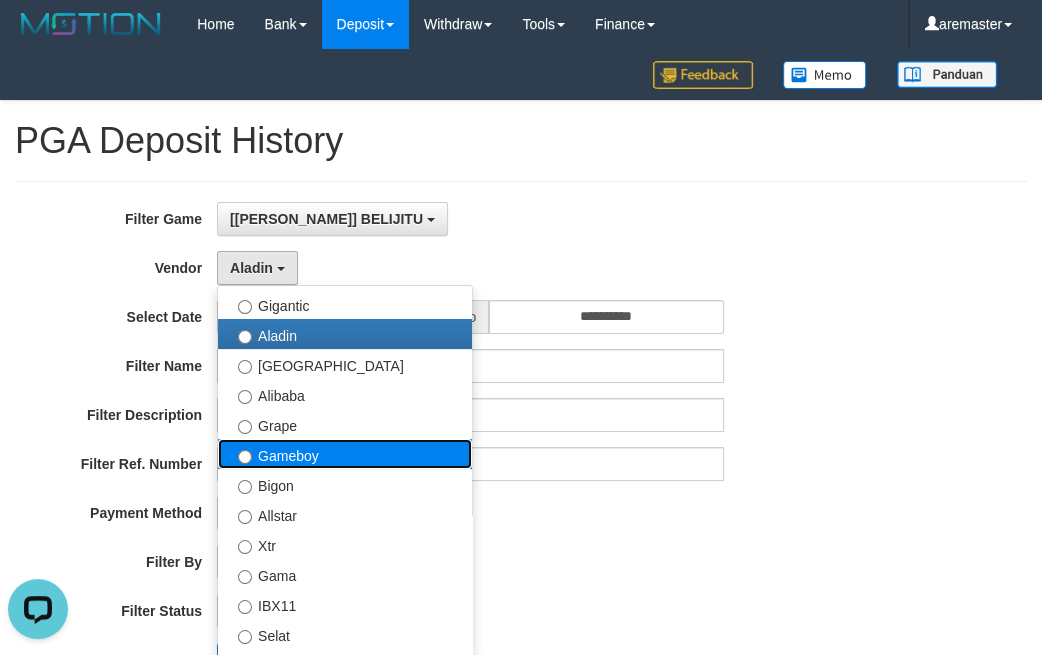 click on "Gameboy" at bounding box center (345, 454) 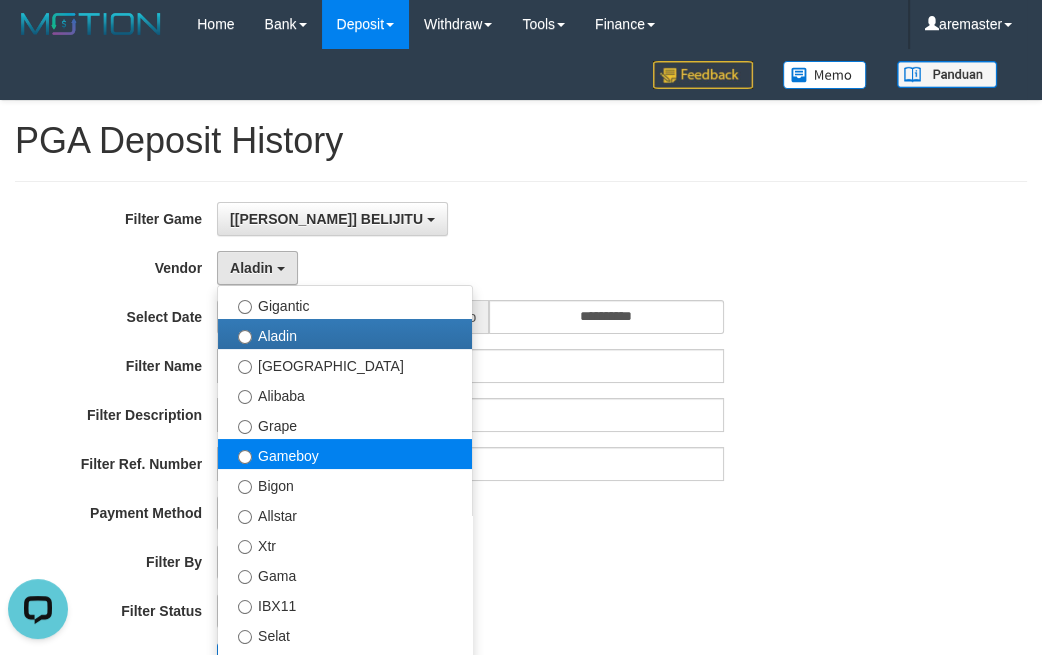 select on "**********" 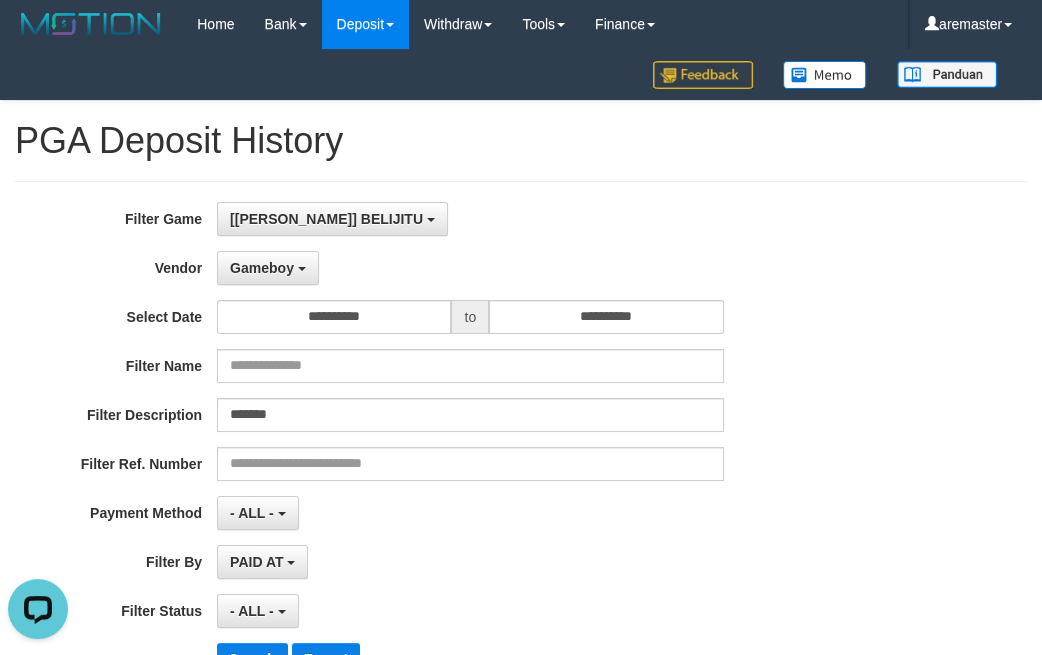 click on "- ALL -    SELECT ALL  - ALL -  SELECT PAYMENT METHOD
Mandiri
BNI
OVO
CIMB
BRI
MAYBANK
PERMATA
DANAMON
INDOMARET
ALFAMART
GOPAY
CC
BCA
QRIS
SINARMAS
LINKAJA
SHOPEEPAY
ATMBERSAMA
DANA
ARTHAGRAHA
SAMPOERNA
OCBCNISP" at bounding box center (470, 513) 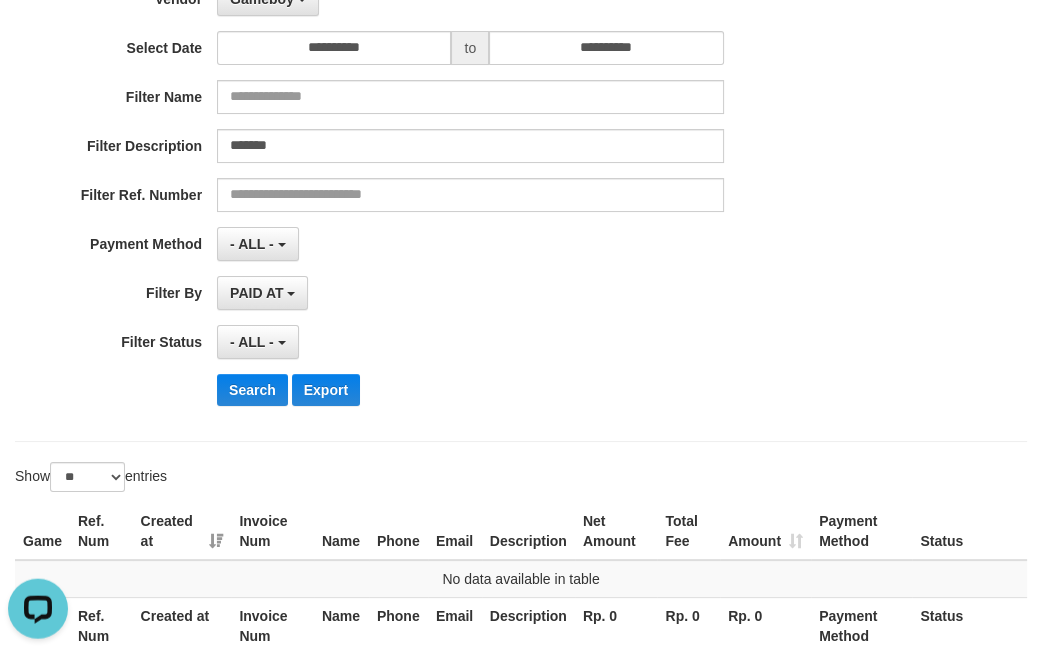 scroll, scrollTop: 429, scrollLeft: 0, axis: vertical 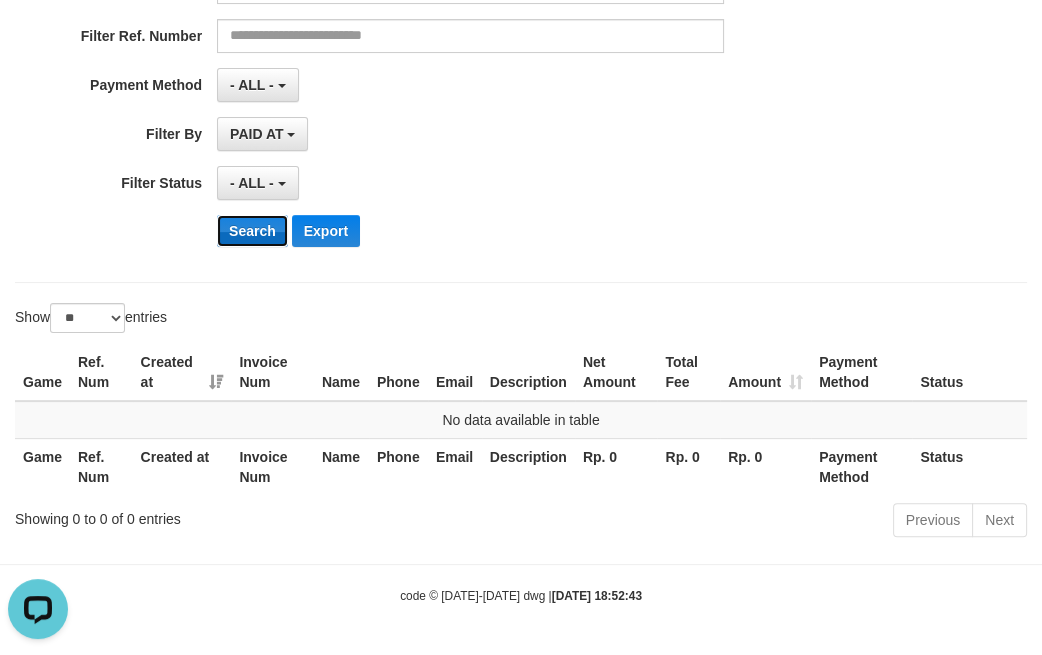 click on "Search" at bounding box center (252, 231) 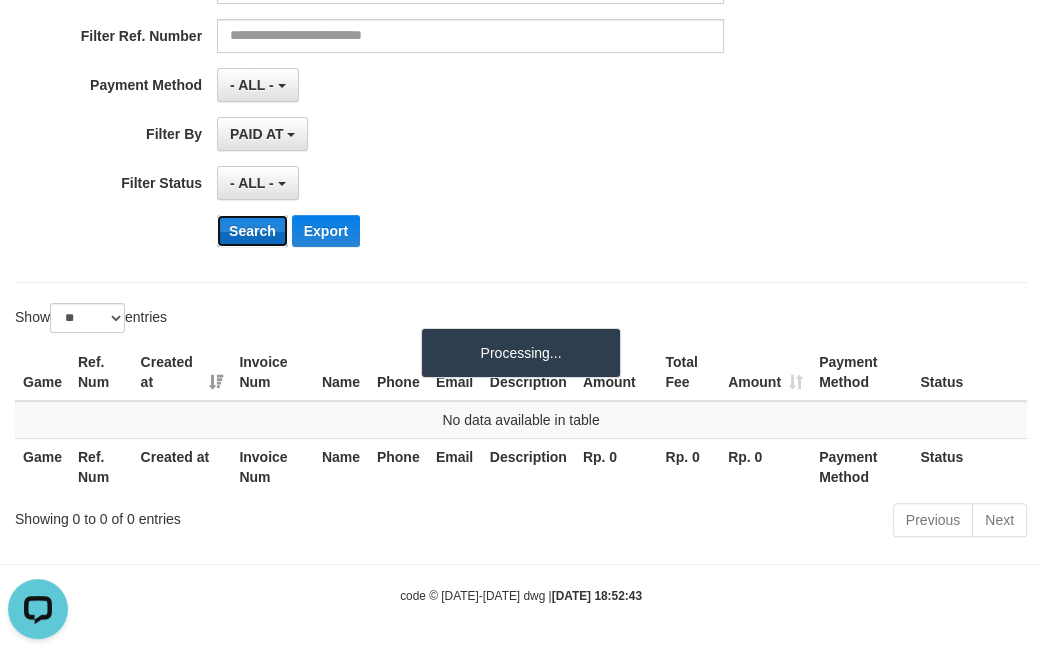 click on "Search" at bounding box center [252, 231] 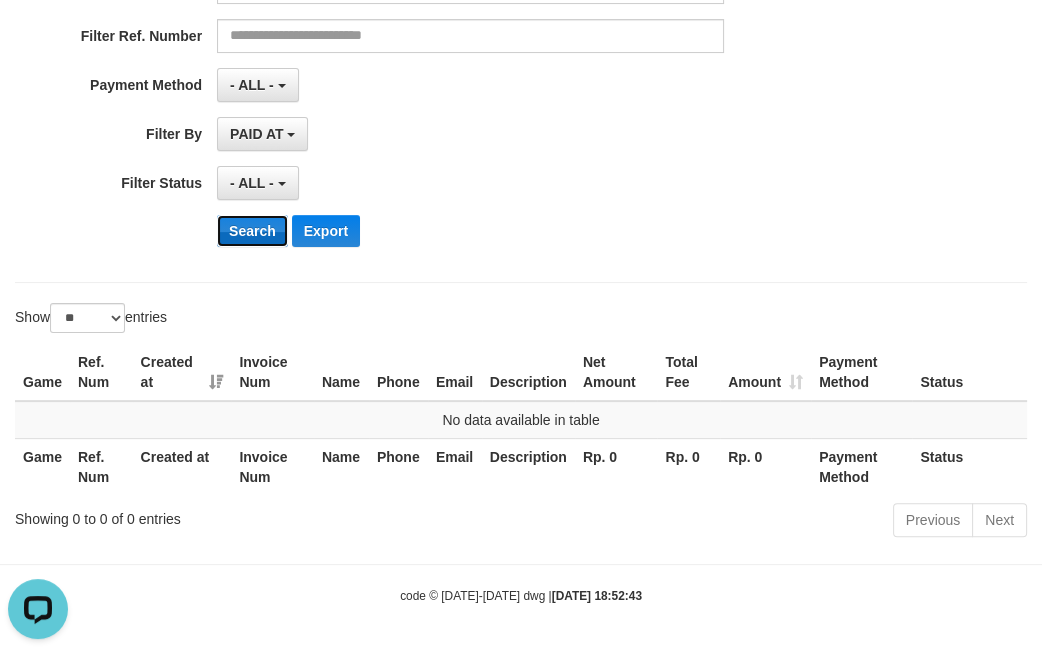 click on "Search" at bounding box center (252, 231) 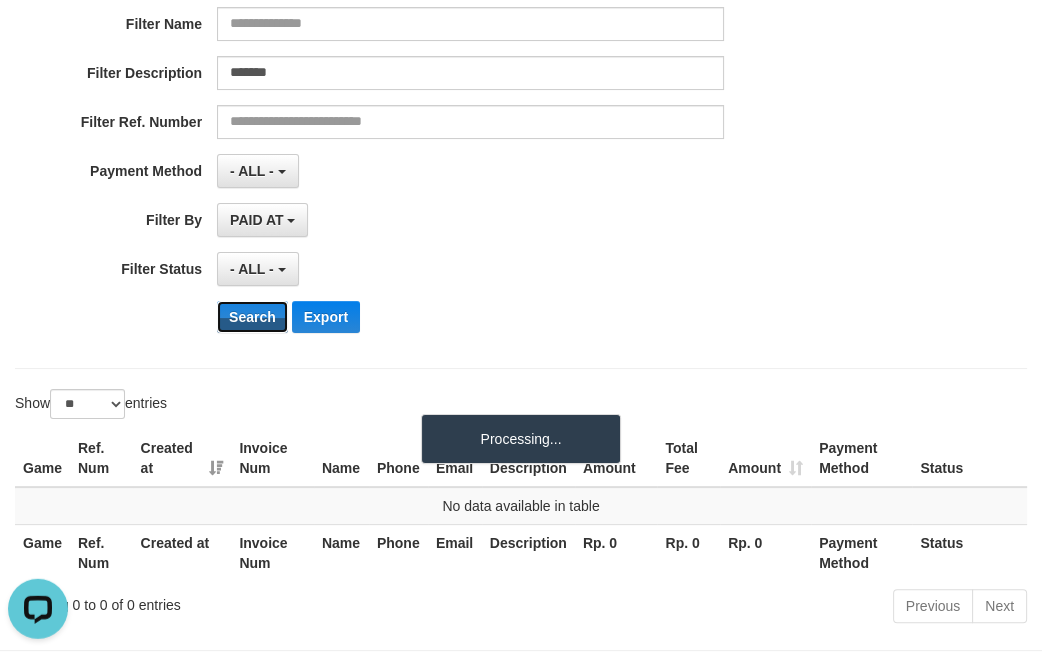 scroll, scrollTop: 108, scrollLeft: 0, axis: vertical 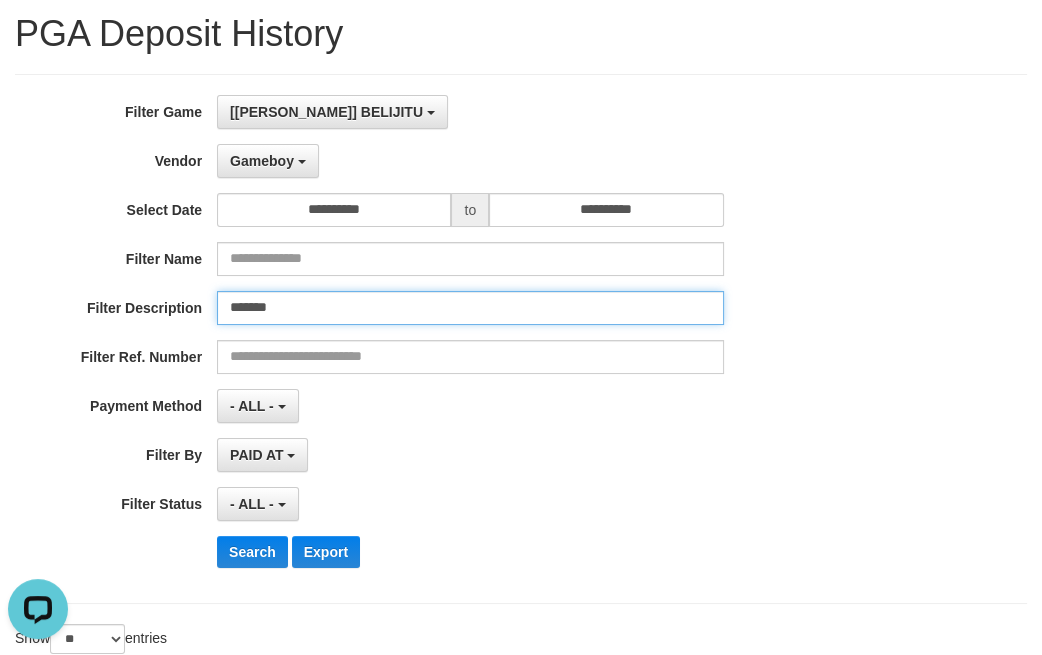 click on "*******" at bounding box center [470, 308] 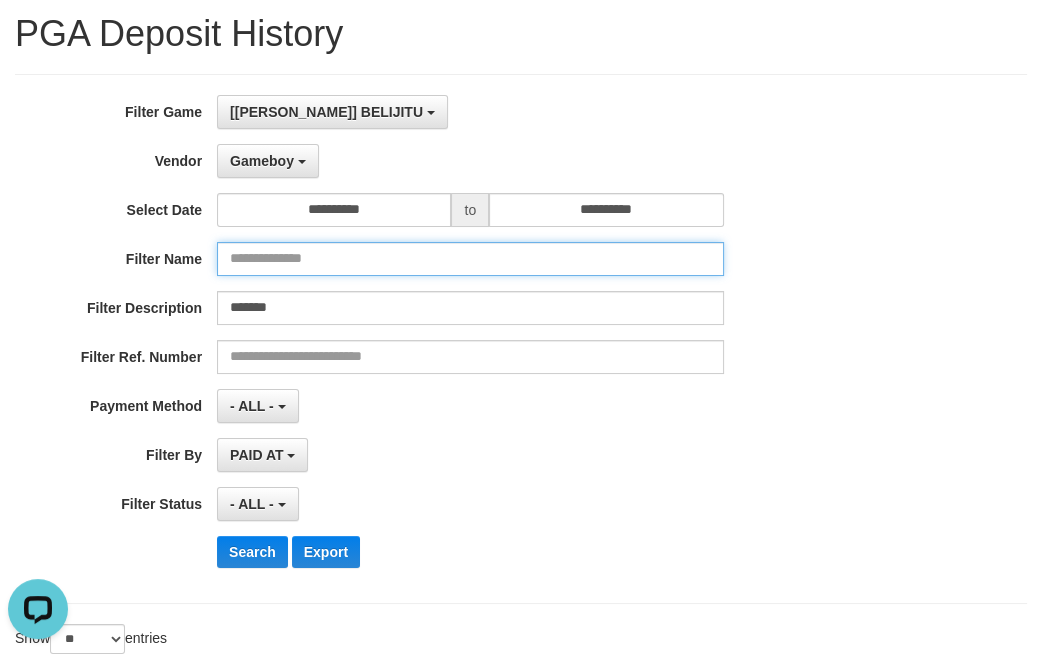 click at bounding box center (470, 259) 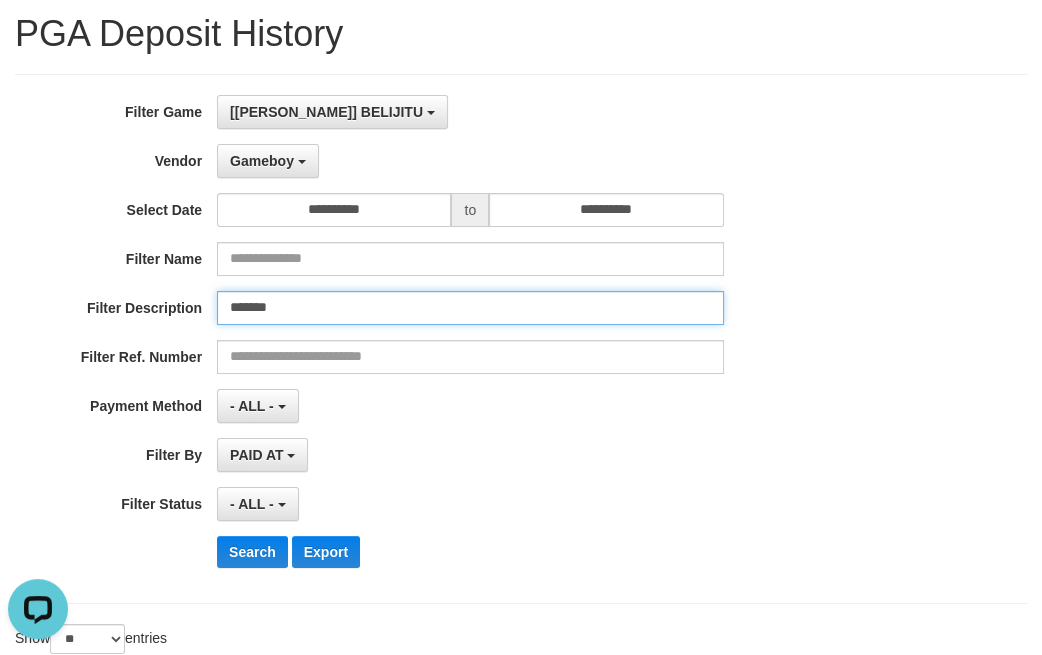 click on "*******" at bounding box center [470, 308] 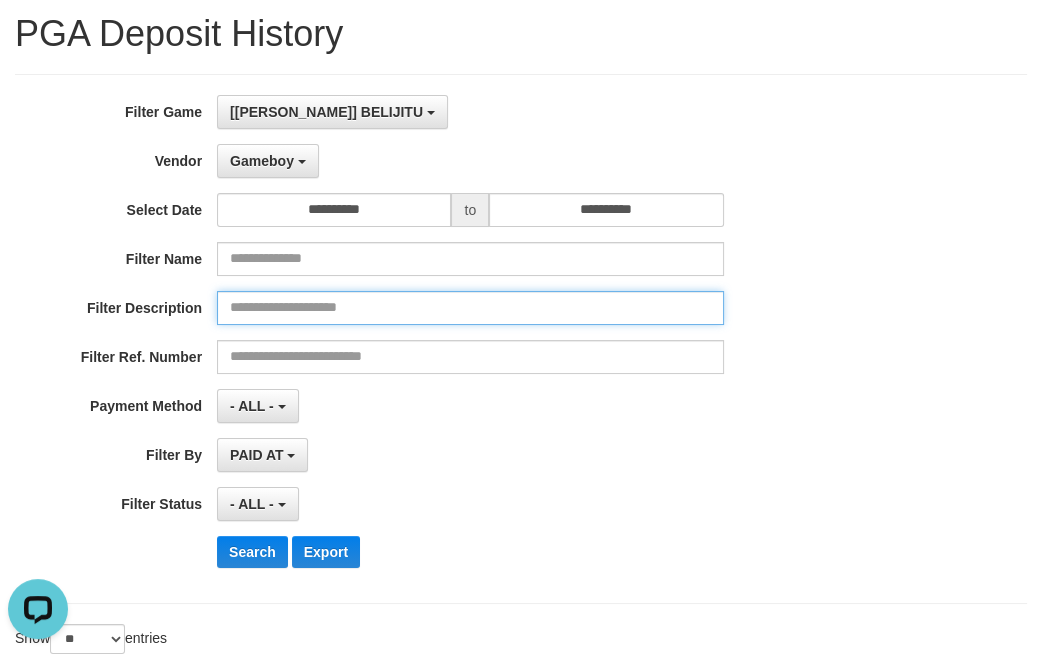 type 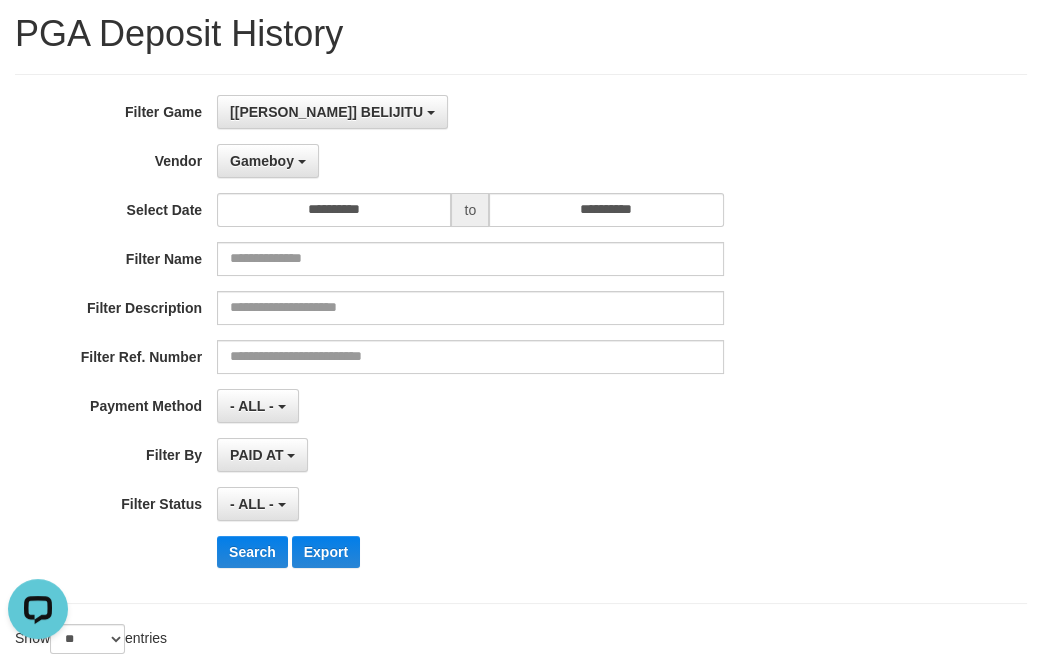 click on "- ALL -    SELECT ALL  - ALL -  SELECT STATUS
PENDING/UNPAID
PAID
CANCELED
EXPIRED" at bounding box center (470, 504) 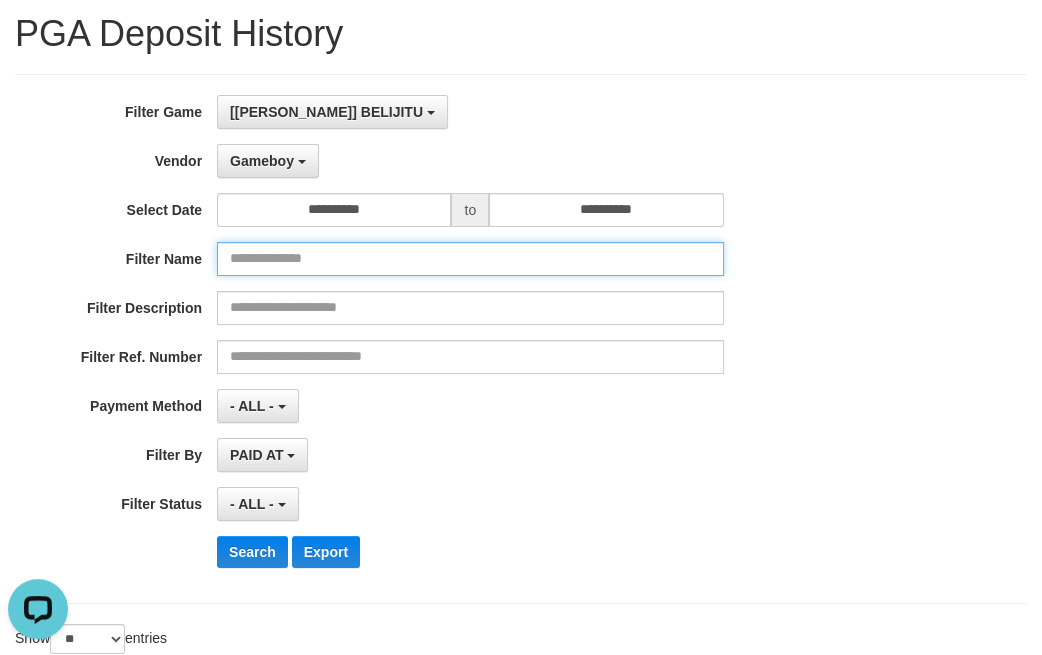 click at bounding box center [470, 259] 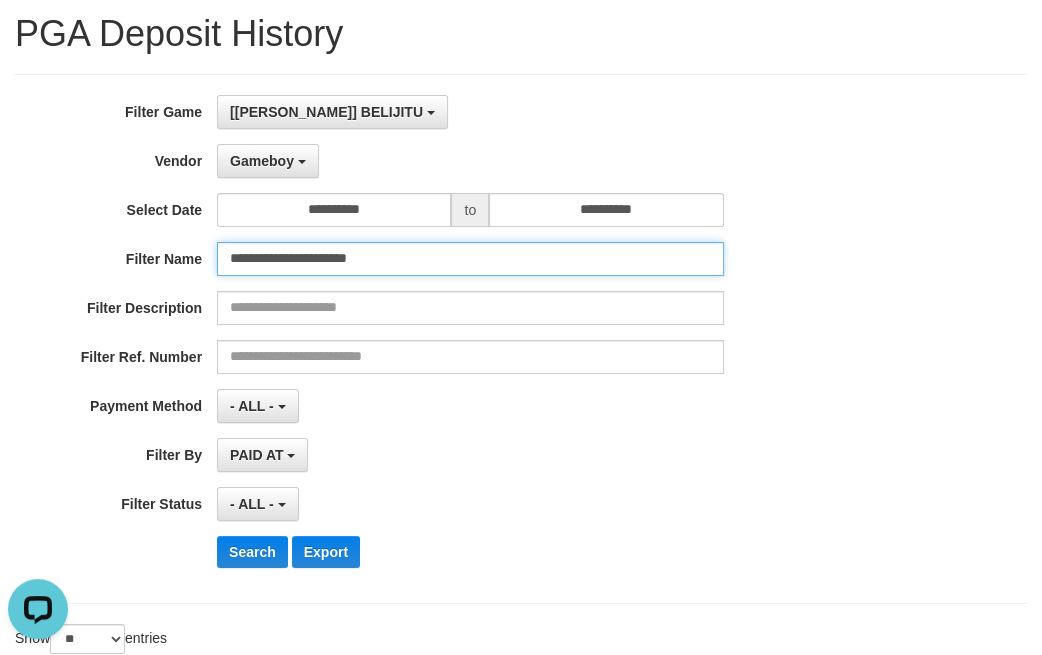 type on "**********" 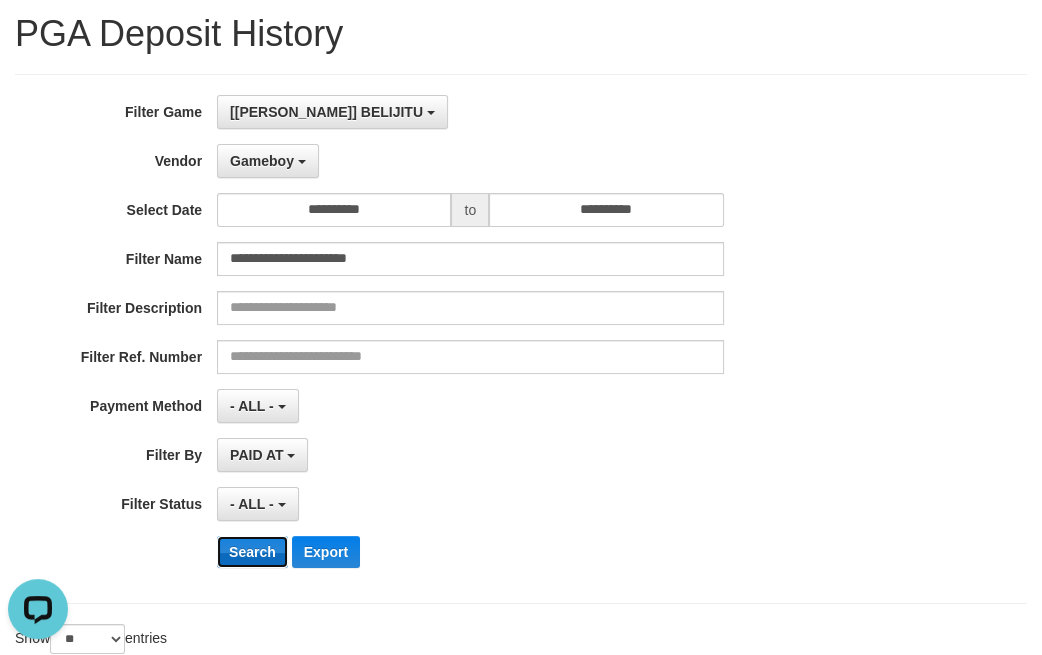 click on "Search" at bounding box center [252, 552] 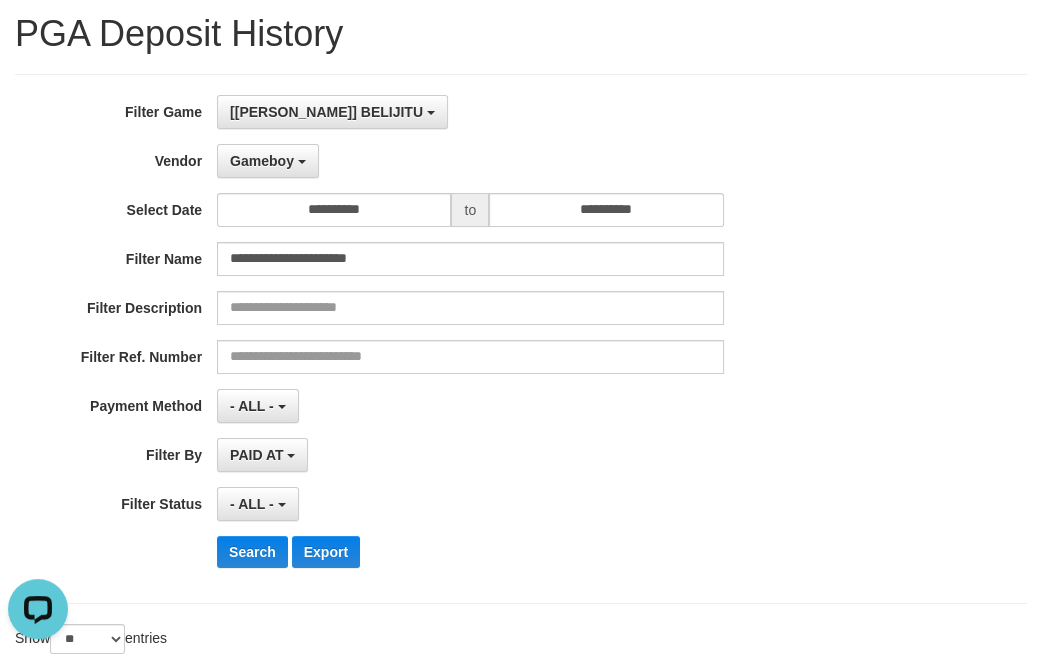 click on "- ALL -    SELECT ALL  - ALL -  SELECT STATUS
PENDING/UNPAID
PAID
CANCELED
EXPIRED" at bounding box center (470, 504) 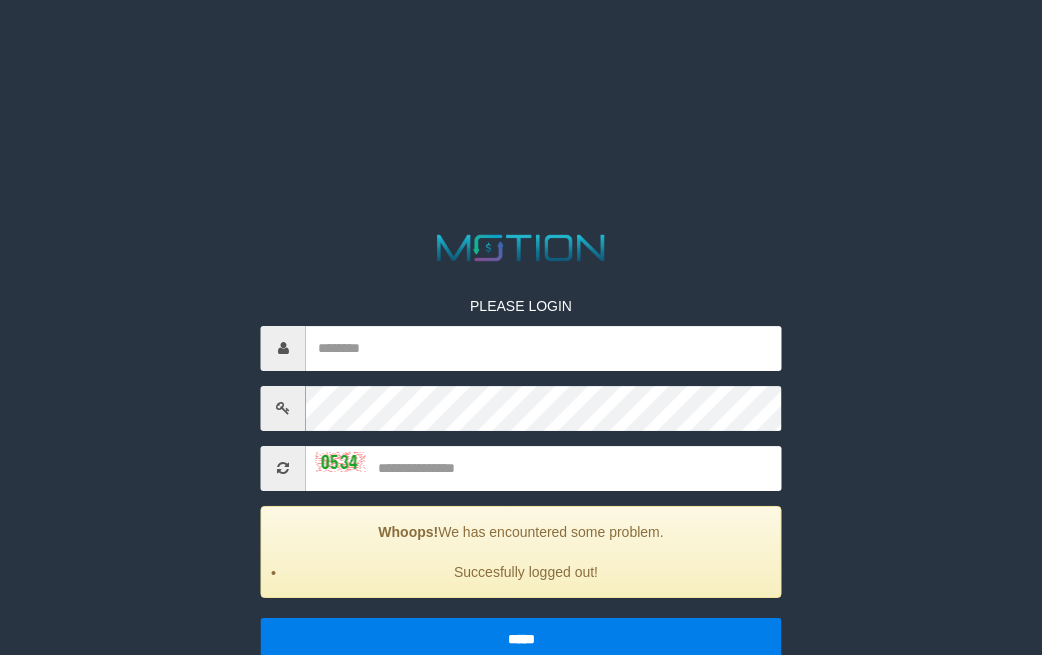 scroll, scrollTop: 0, scrollLeft: 0, axis: both 